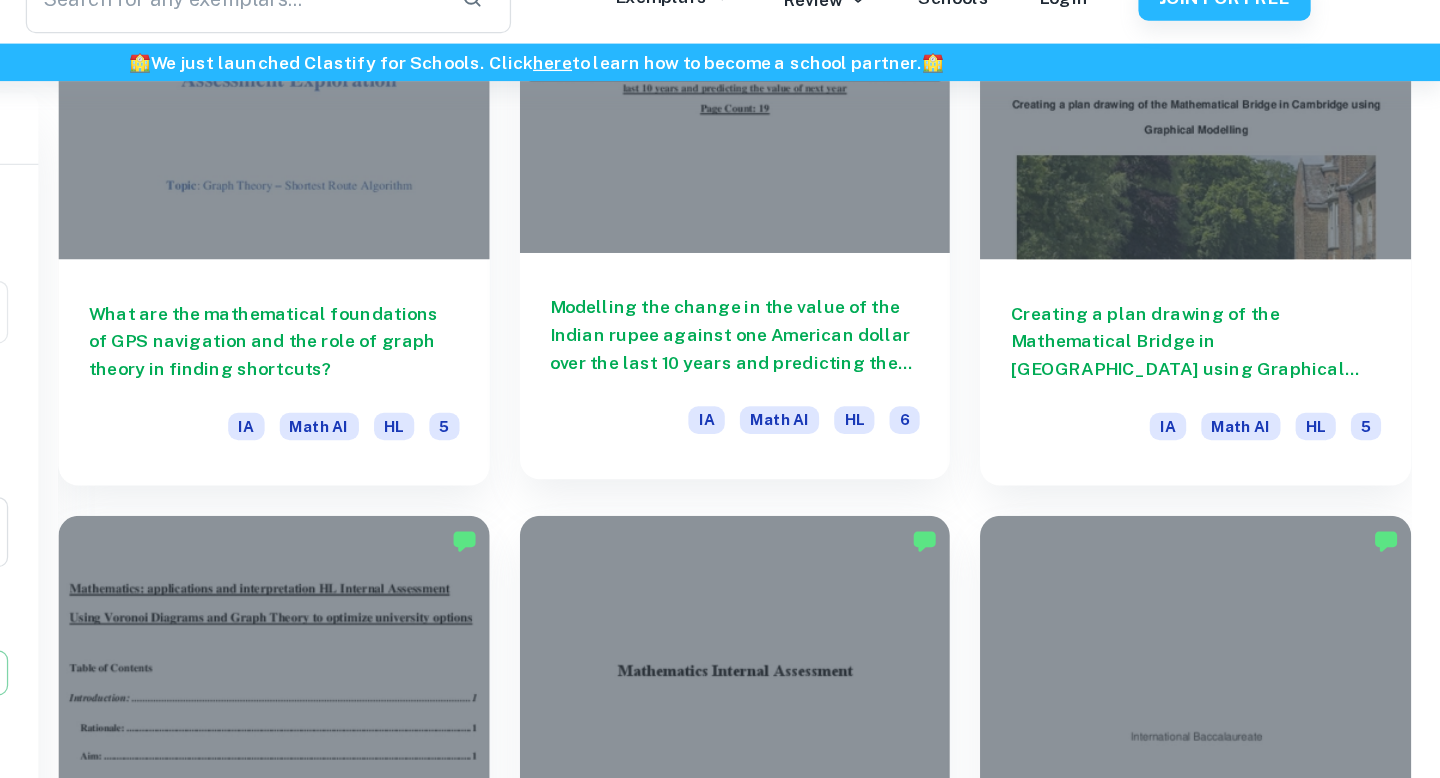 scroll, scrollTop: 2302, scrollLeft: 0, axis: vertical 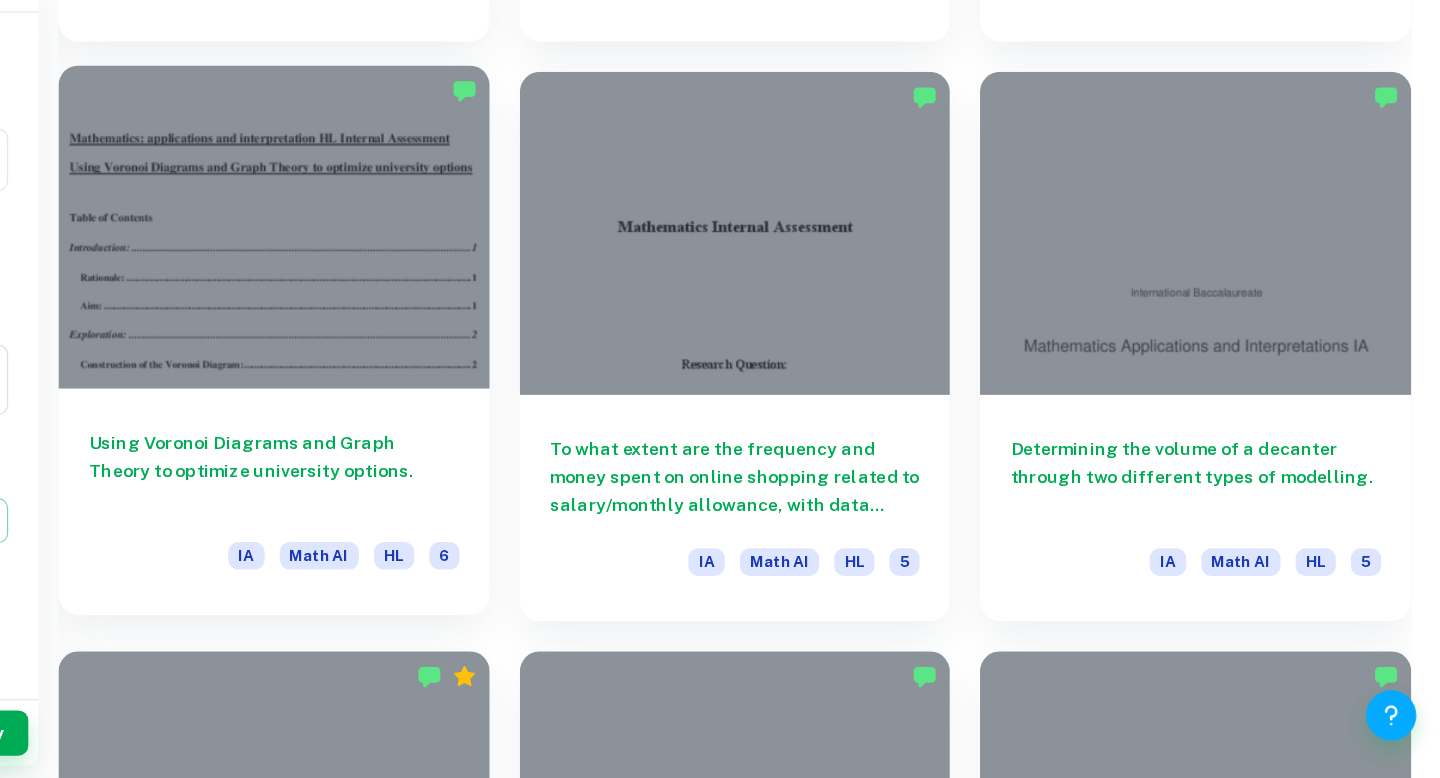 click at bounding box center (511, 339) 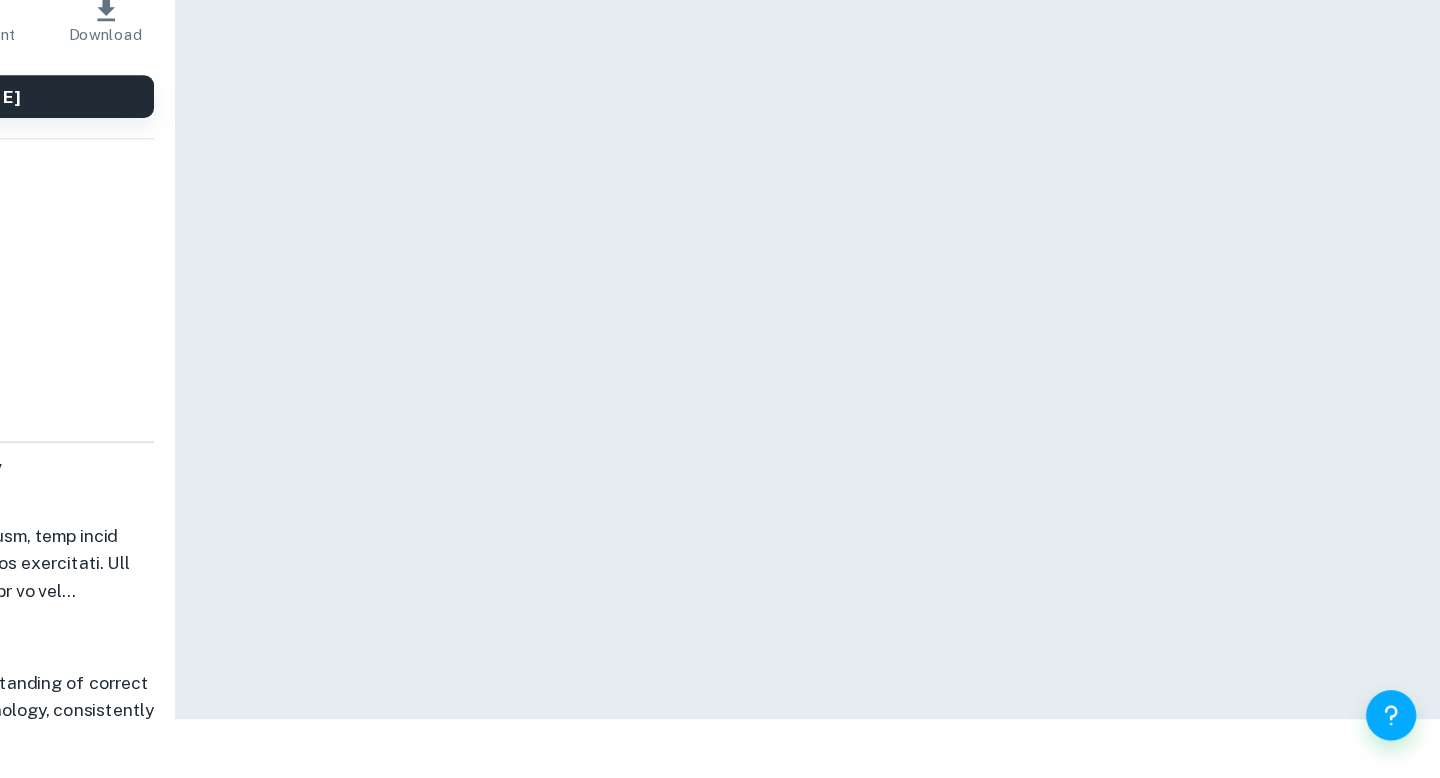 scroll, scrollTop: 0, scrollLeft: 0, axis: both 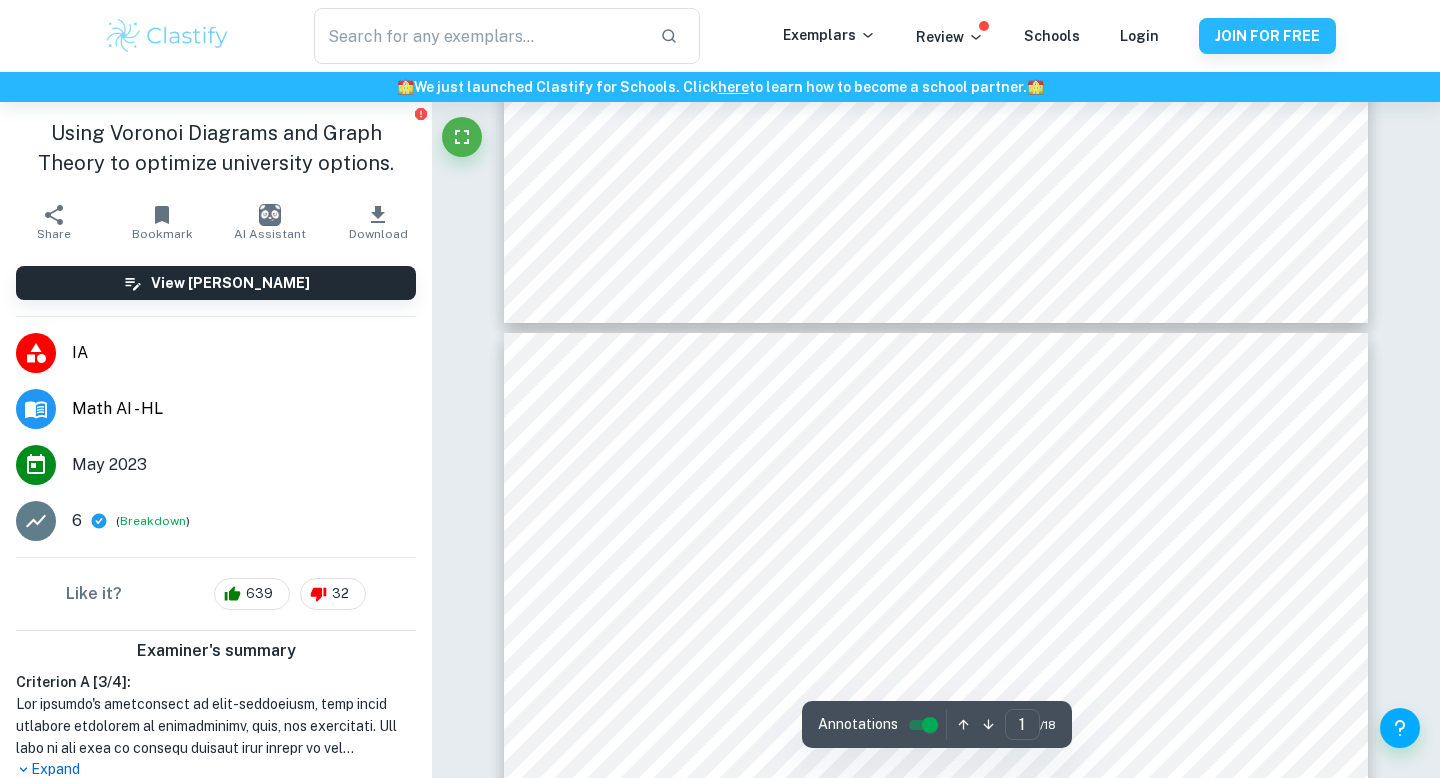 type on "2" 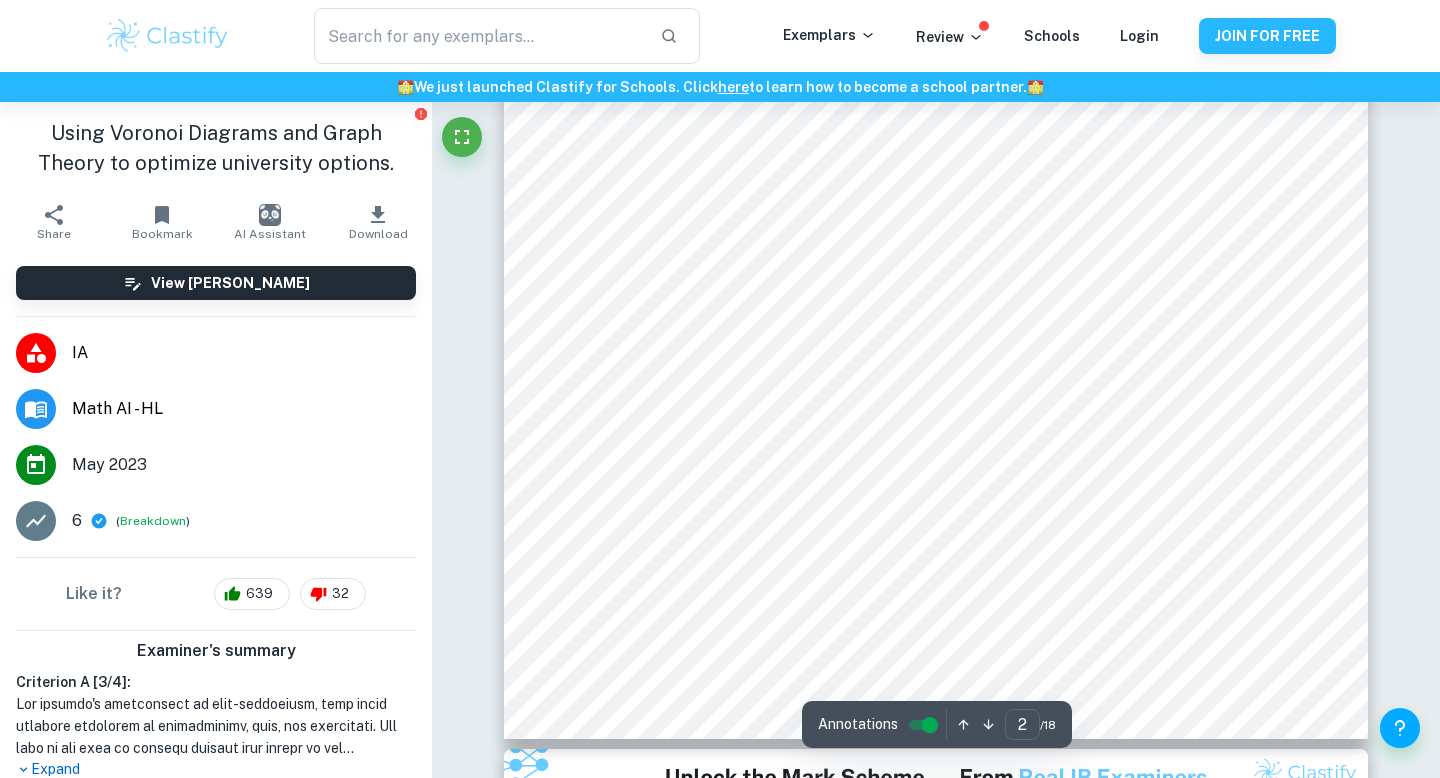 scroll, scrollTop: 1544, scrollLeft: 0, axis: vertical 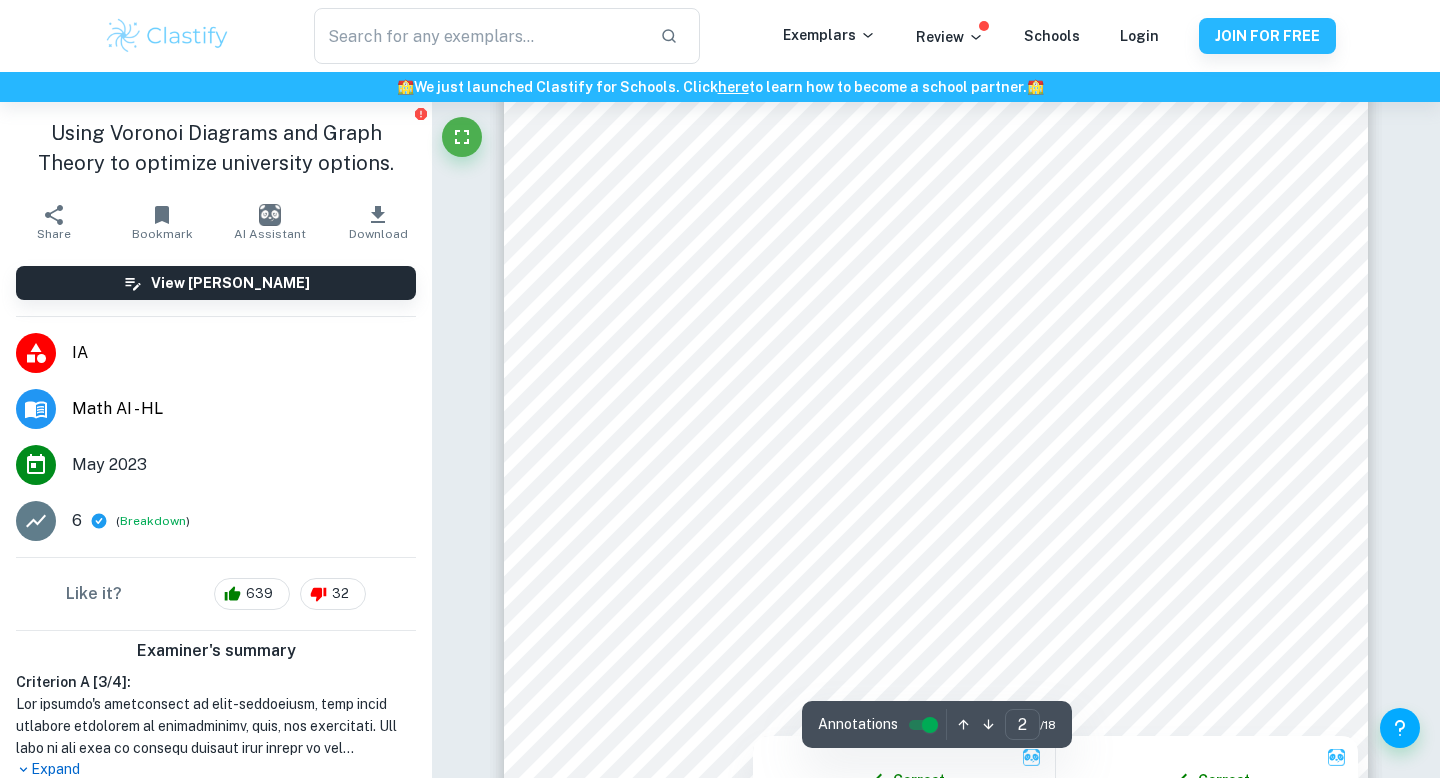 click at bounding box center [943, 372] 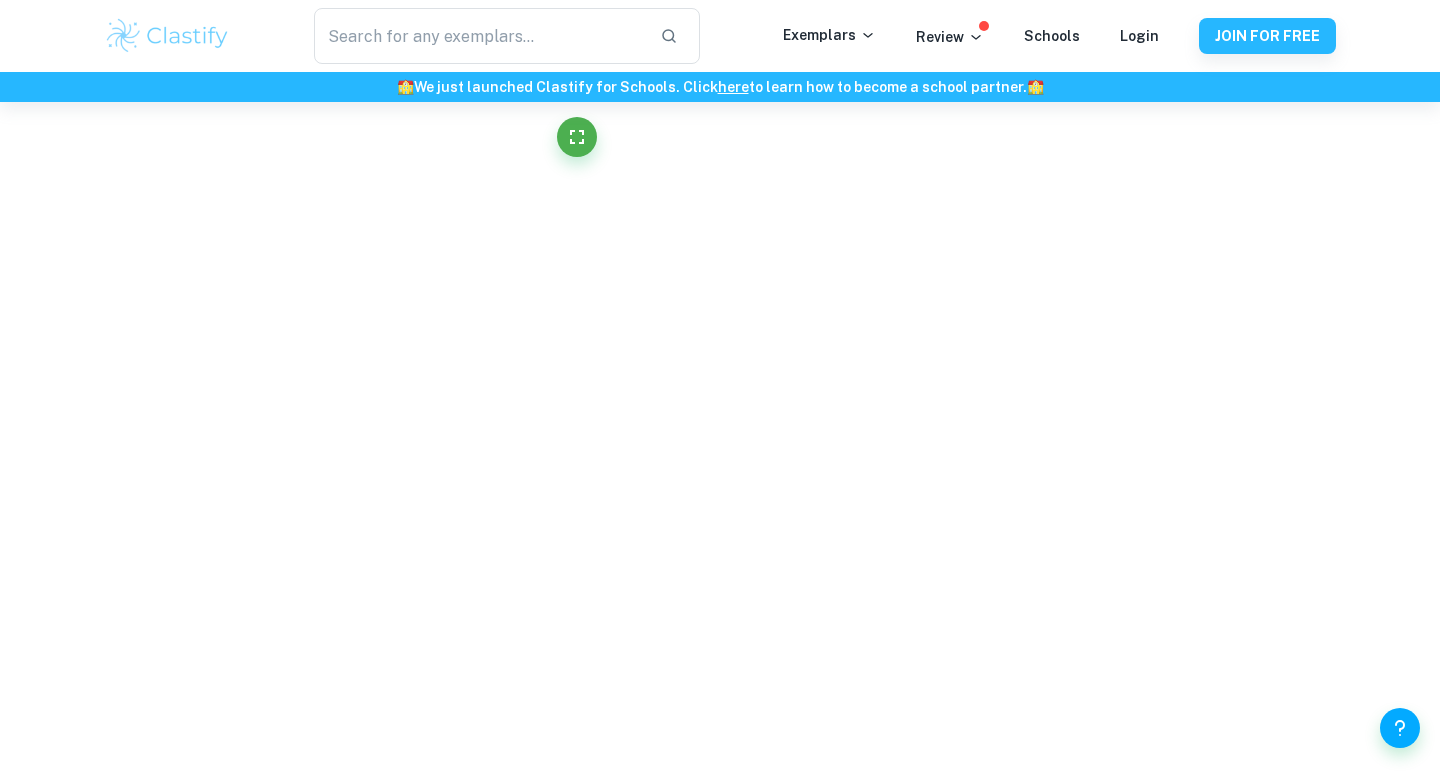 click on "We value your privacy We use cookies to enhance your browsing experience, serve personalised ads or content, and analyse our traffic. By clicking "Accept All", you consent to our use of cookies.   Cookie Policy Customise   Reject All   Accept All   Customise Consent Preferences   We use cookies to help you navigate efficiently and perform certain functions. You will find detailed information about all cookies under each consent category below. The cookies that are categorised as "Necessary" are stored on your browser as they are essential for enabling the basic functionalities of the site. ...  Show more For more information on how Google's third-party cookies operate and handle your data, see:   Google Privacy Policy Necessary Always Active Necessary cookies are required to enable the basic features of this site, such as providing secure log-in or adjusting your consent preferences. These cookies do not store any personally identifiable data. Functional Analytics Performance Advertisement Uncategorised" at bounding box center [720, -1155] 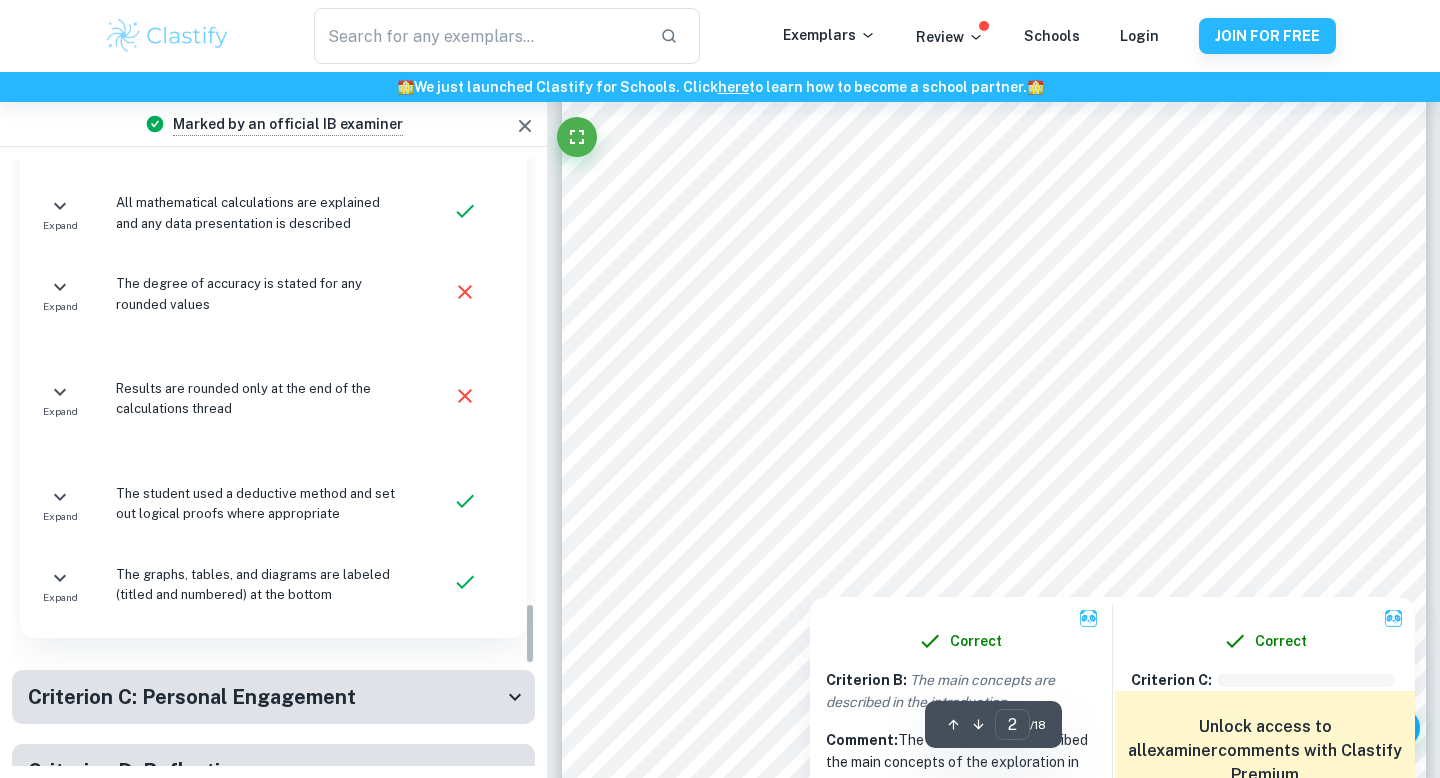 scroll, scrollTop: 4382, scrollLeft: 0, axis: vertical 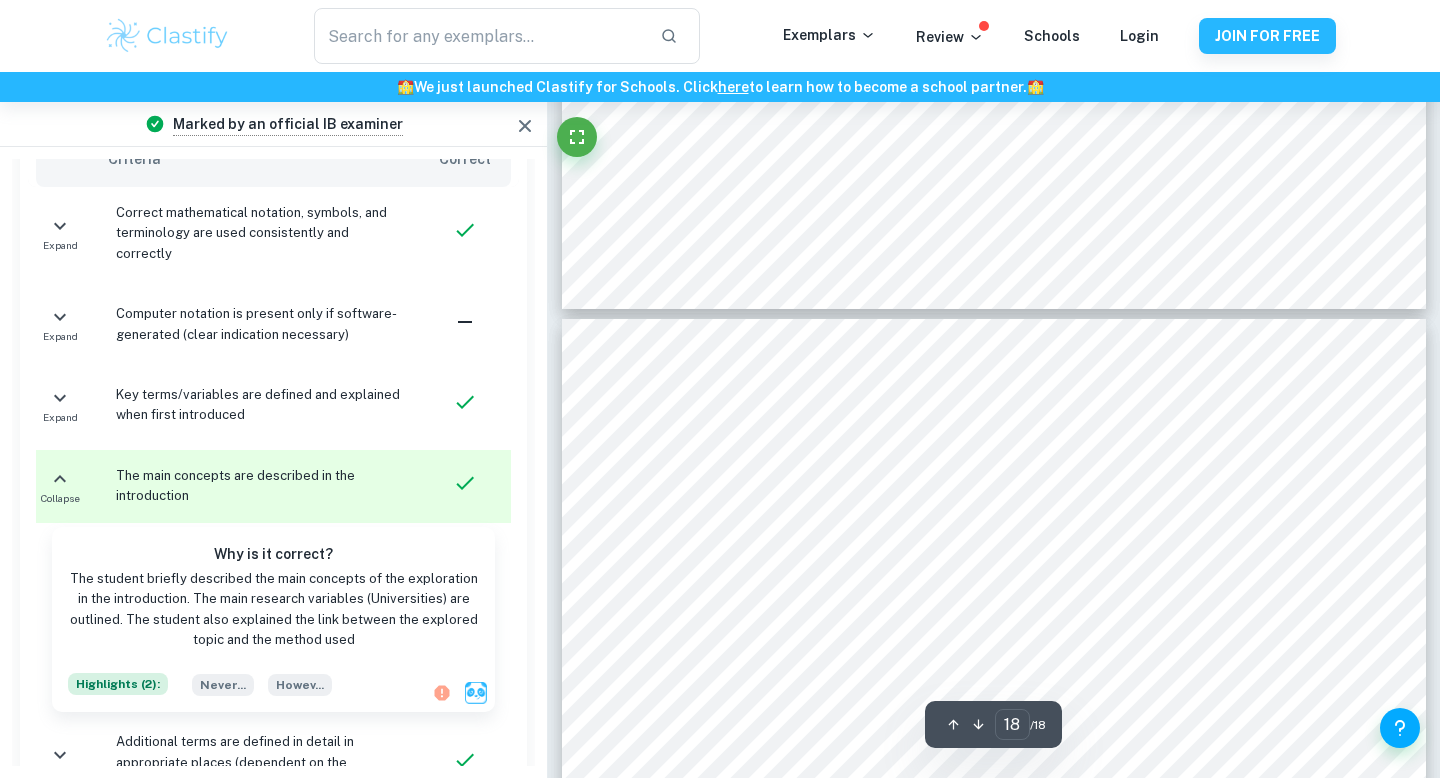 type on "2" 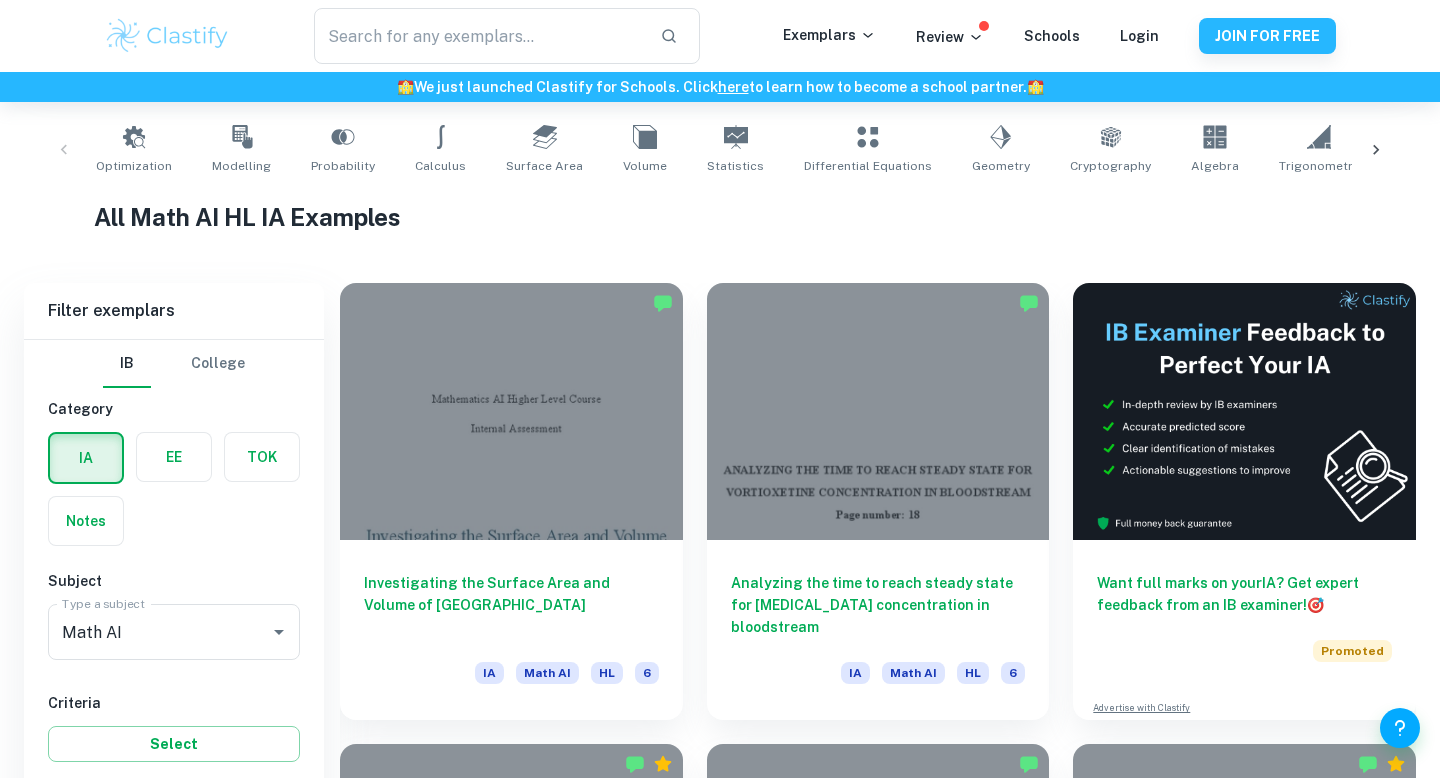scroll, scrollTop: 577, scrollLeft: 0, axis: vertical 